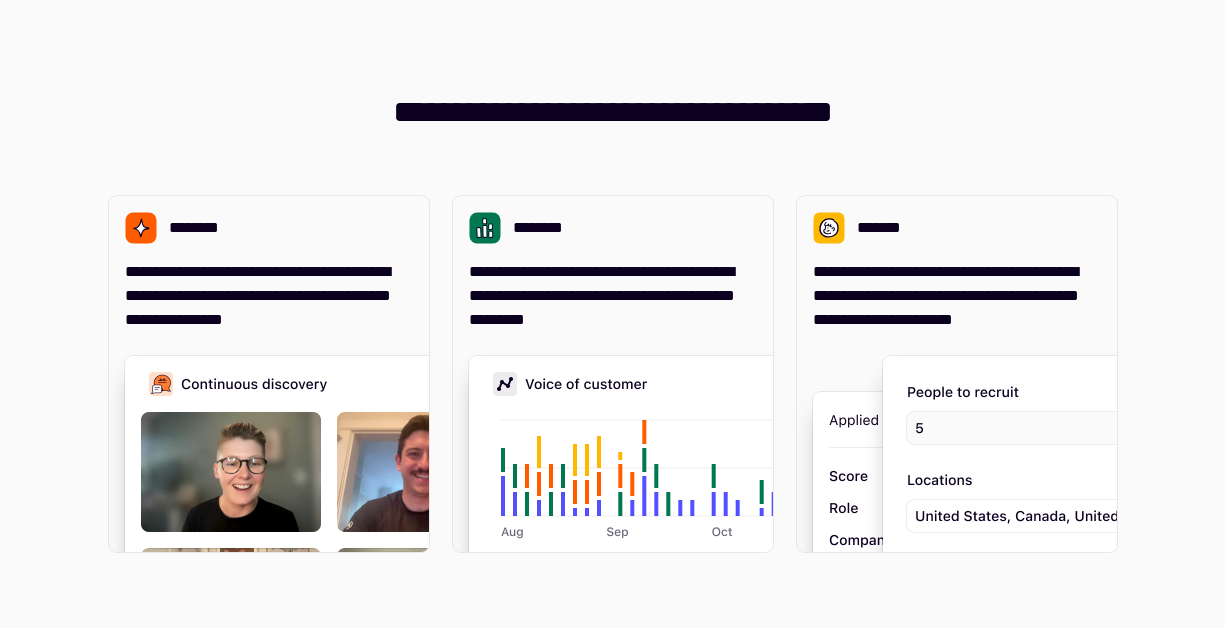 scroll, scrollTop: 0, scrollLeft: 0, axis: both 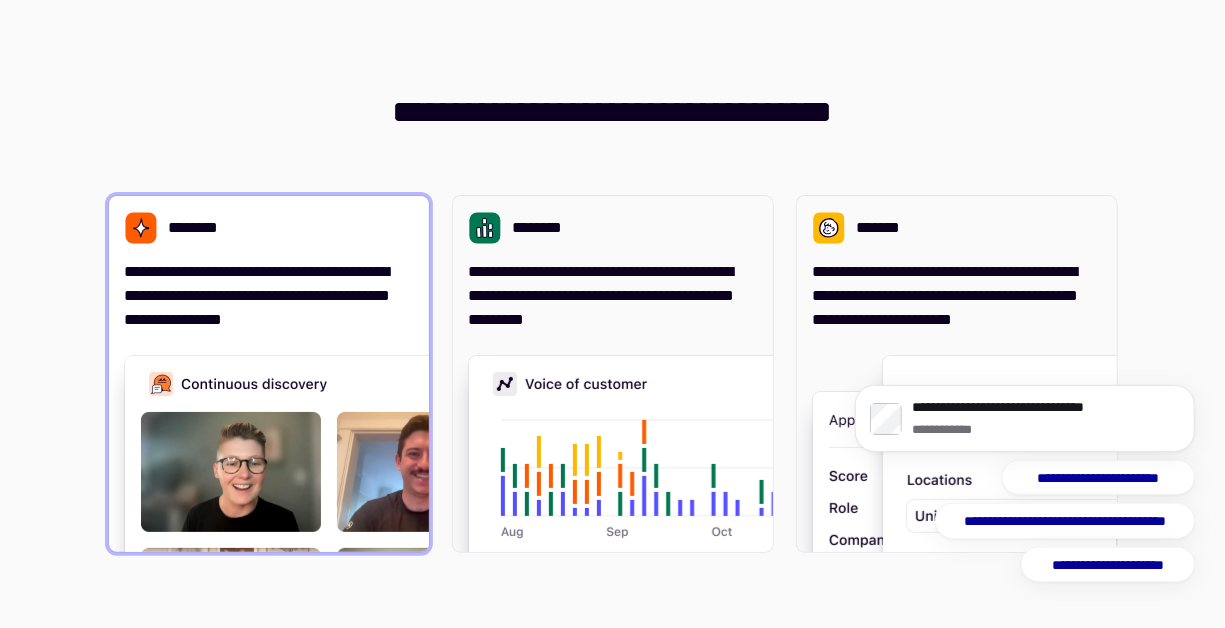click on "**********" at bounding box center (269, 374) 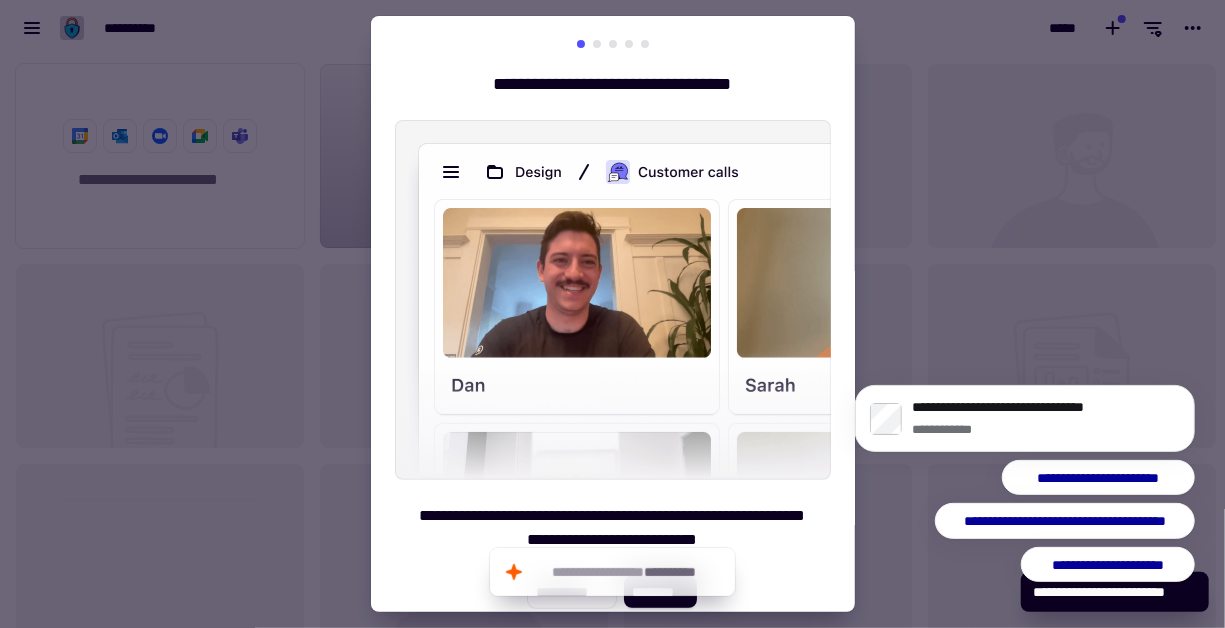 scroll, scrollTop: 16, scrollLeft: 16, axis: both 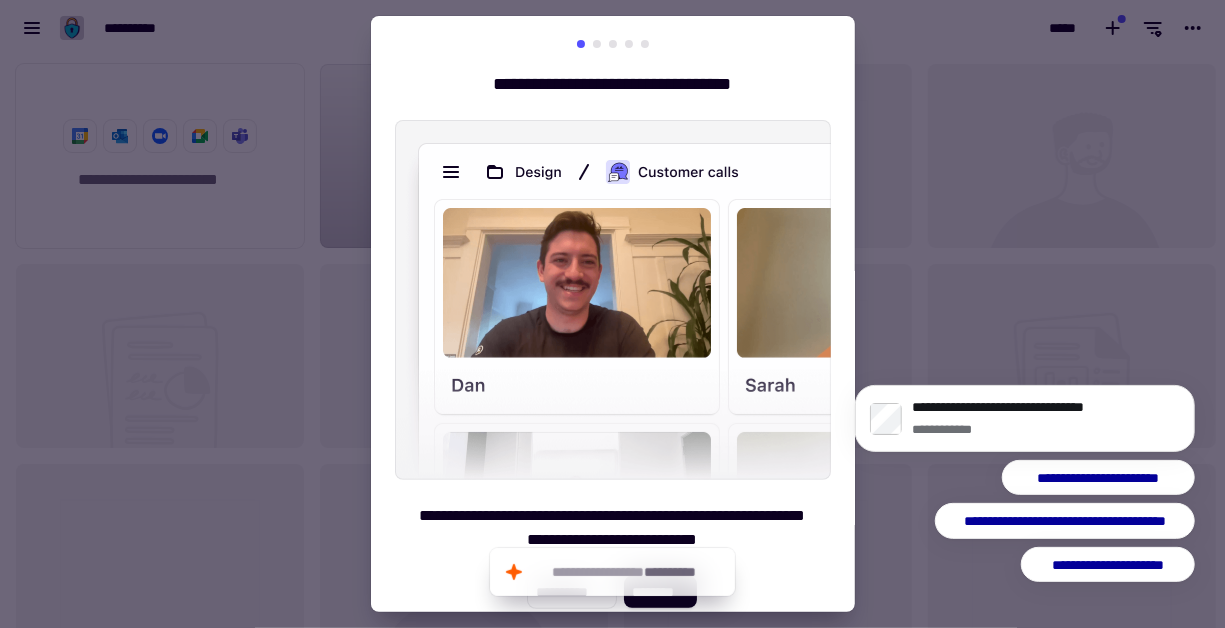 click at bounding box center [612, 314] 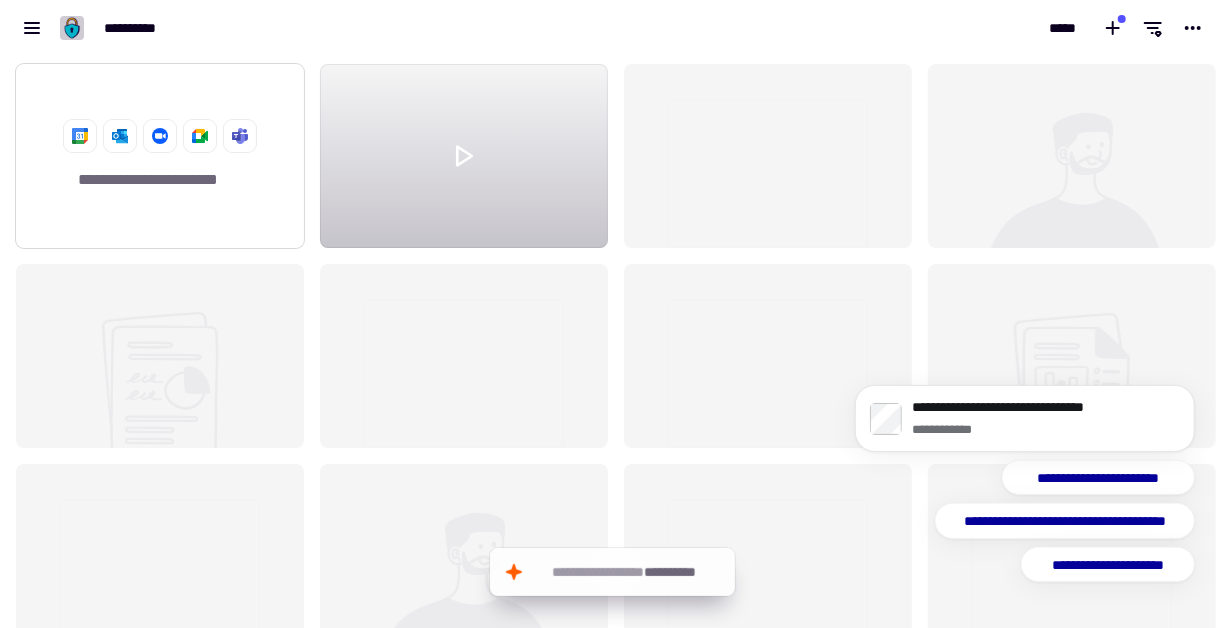 click on "**********" 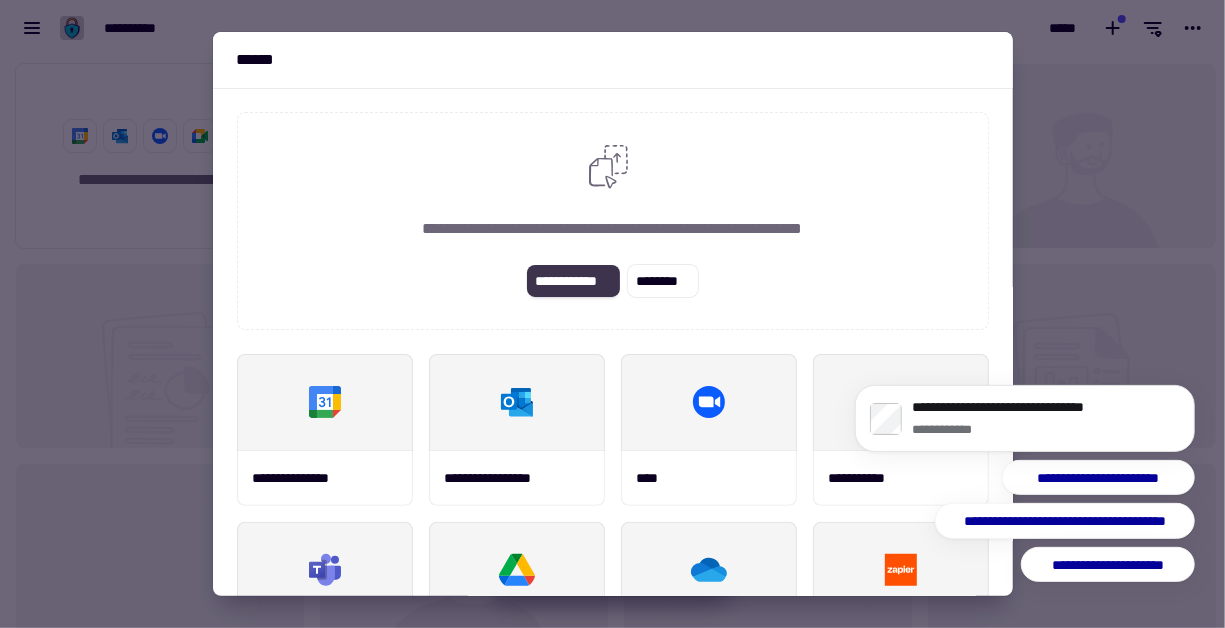 click on "**********" 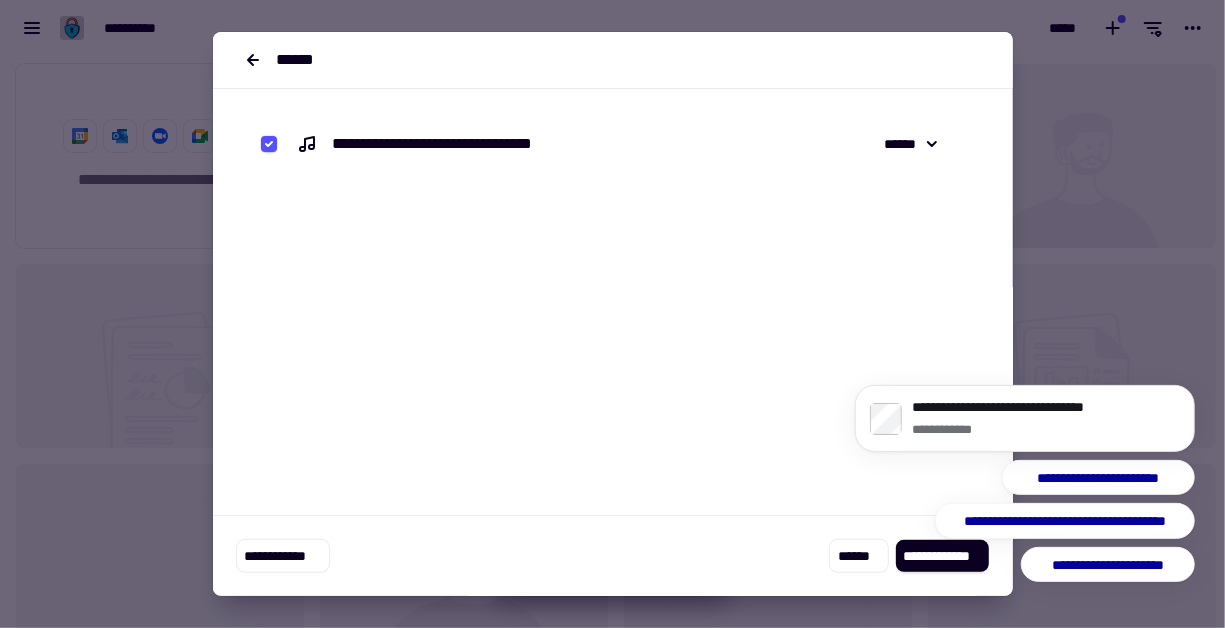 click on "[FIRST] [LAST]" 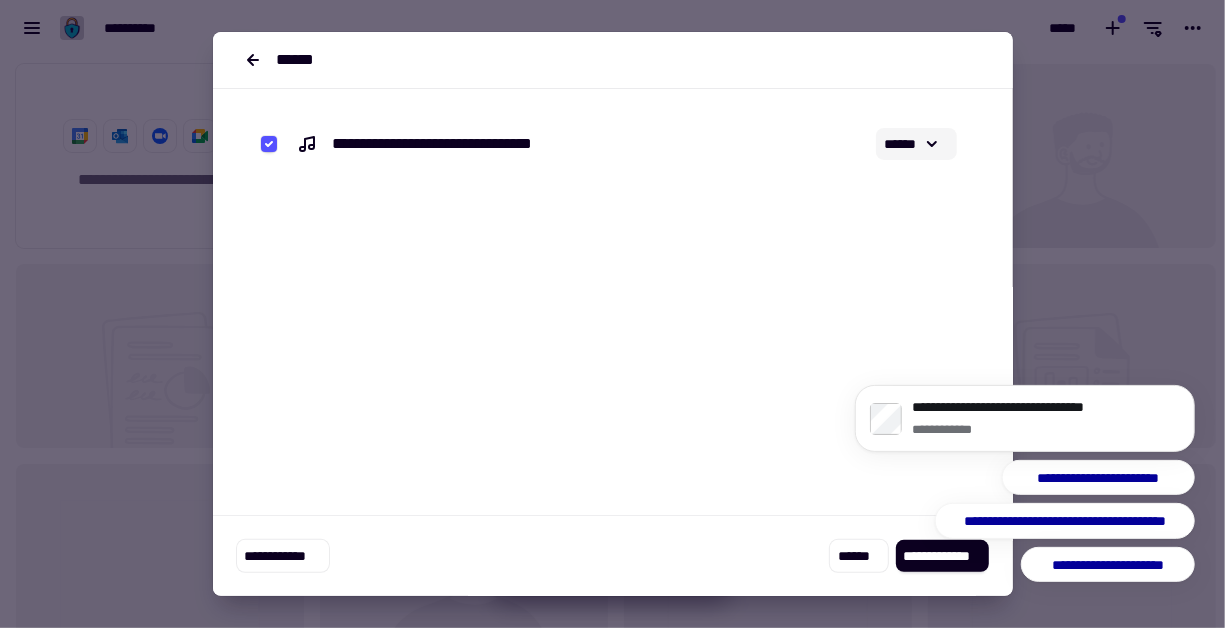 click 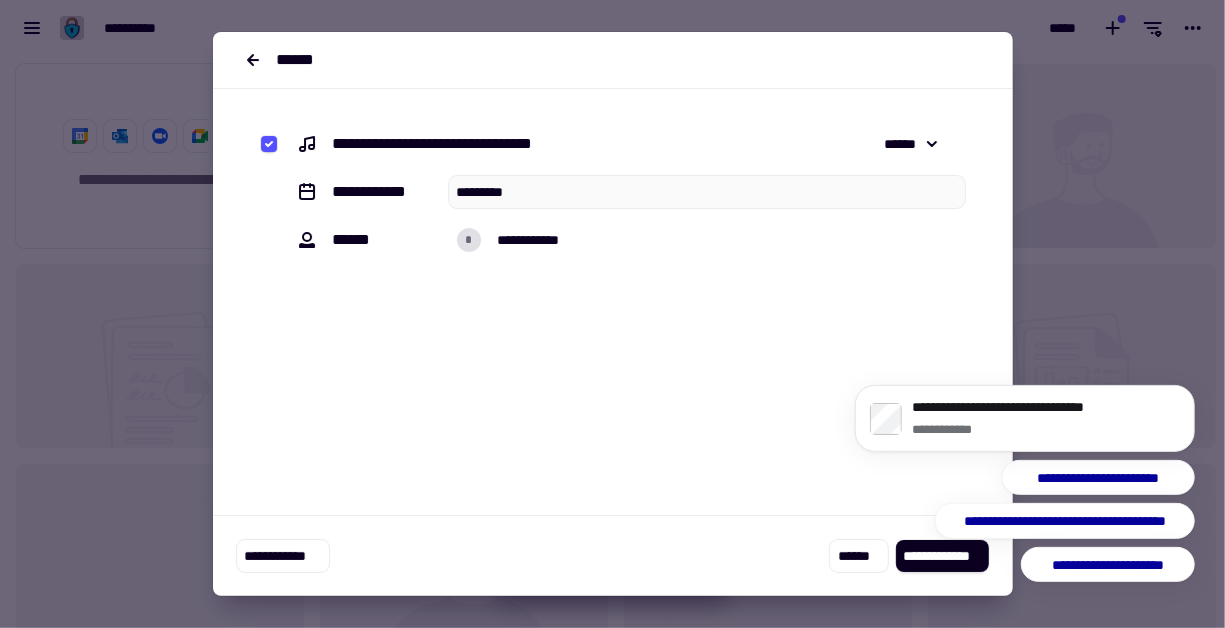 click on "[FIRST] [LAST]" at bounding box center [613, 240] 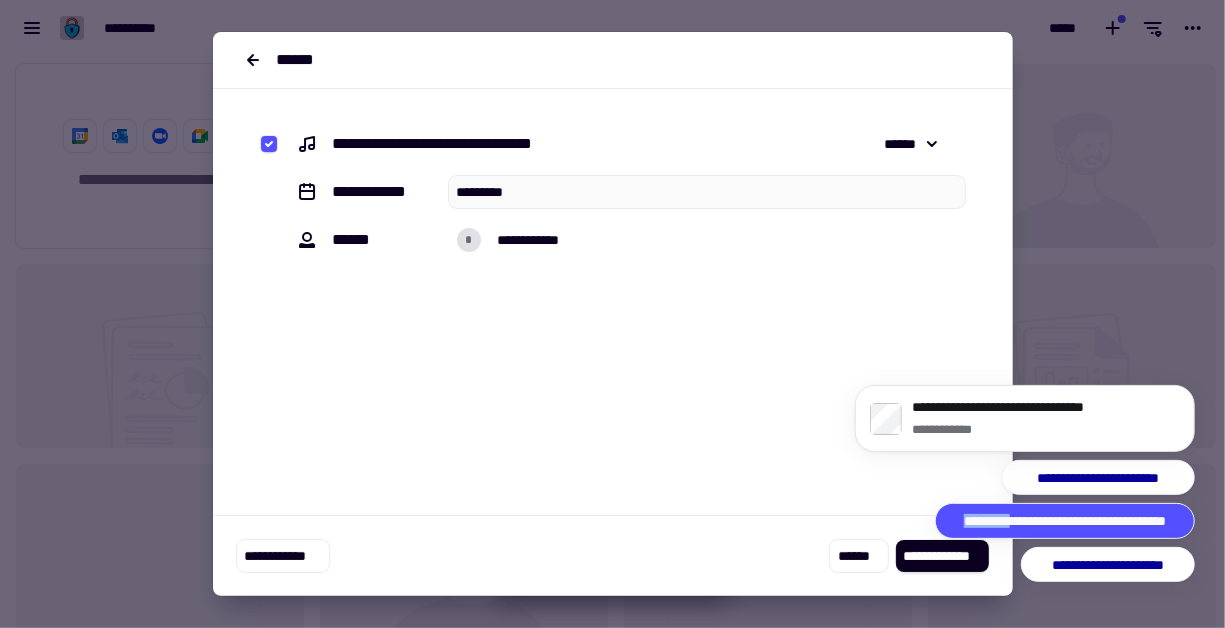 drag, startPoint x: 913, startPoint y: 549, endPoint x: 999, endPoint y: 514, distance: 92.84934 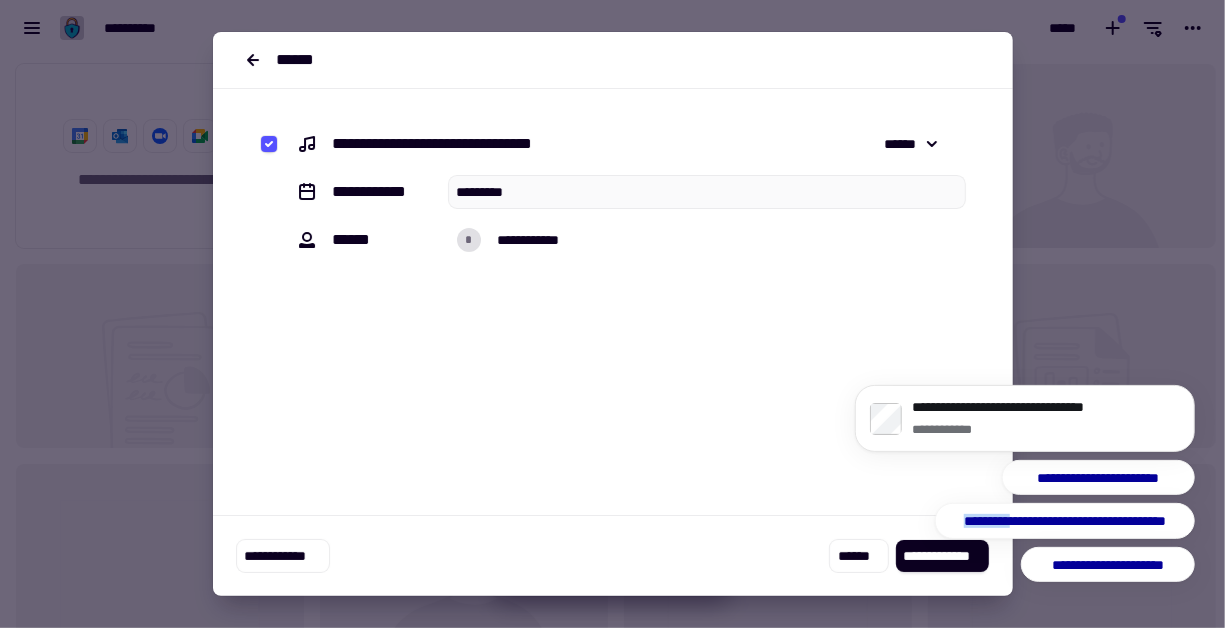 drag, startPoint x: 999, startPoint y: 514, endPoint x: 901, endPoint y: 547, distance: 103.40696 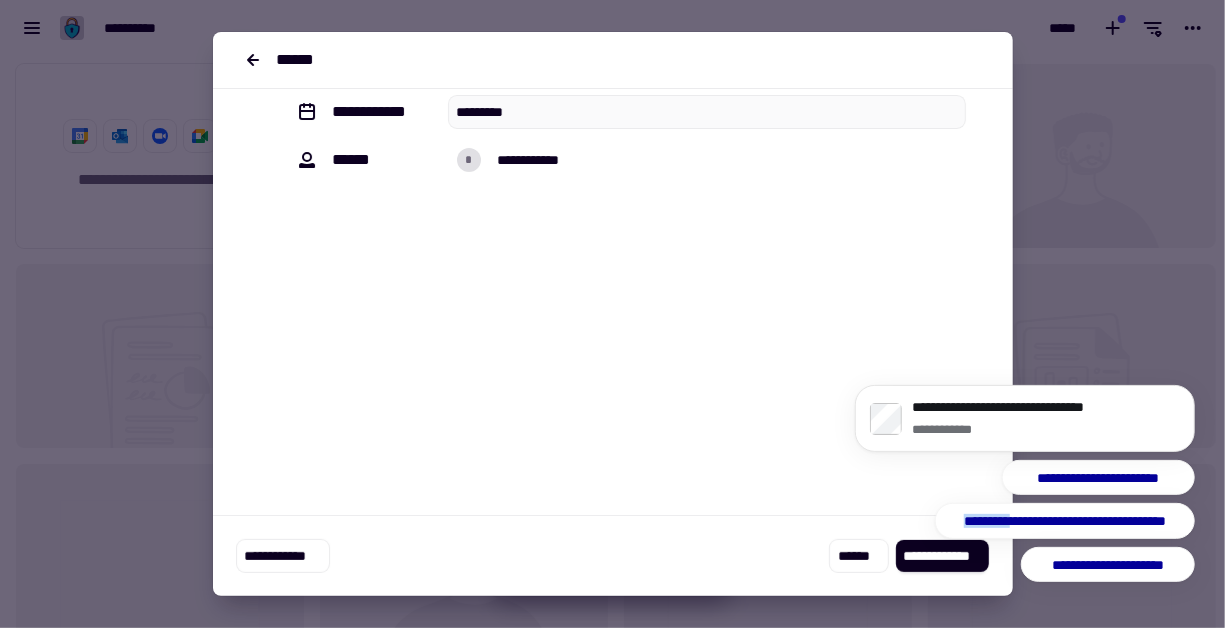 click on "[FIRST] [LAST]" 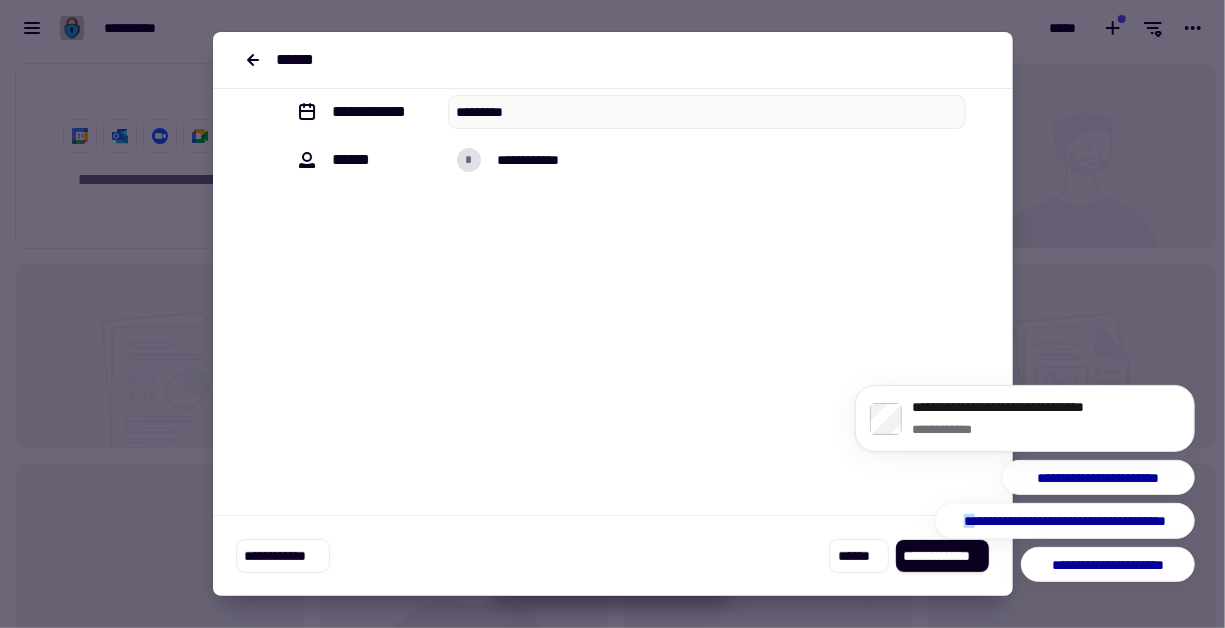 click on "[FIRST] [LAST]" 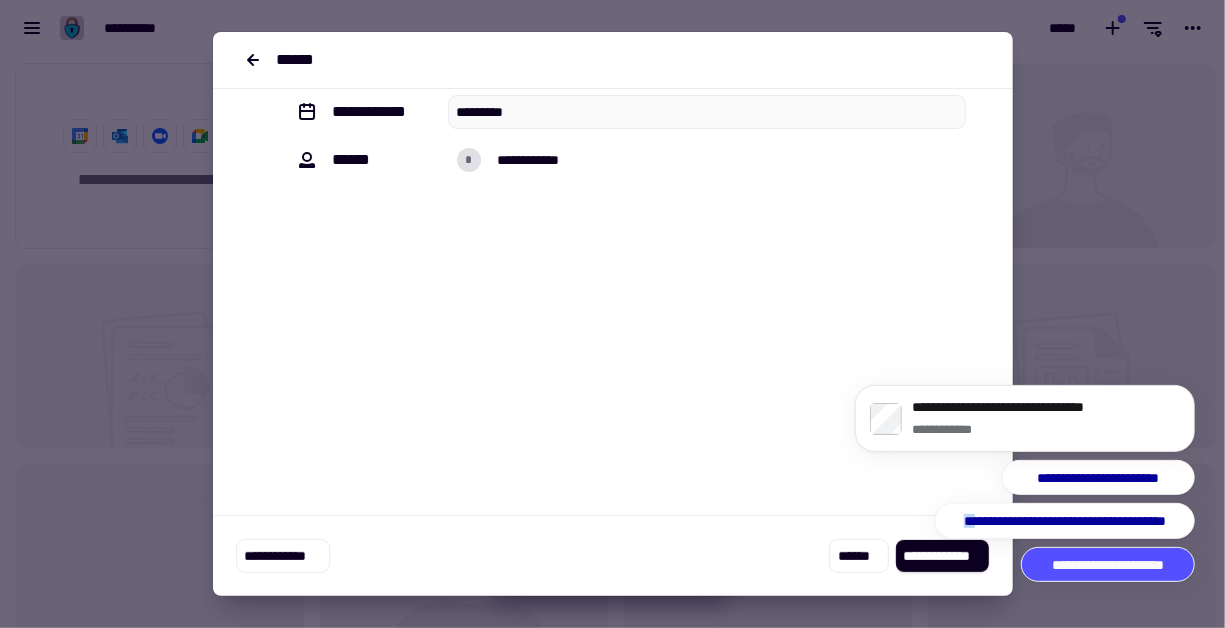 drag, startPoint x: 907, startPoint y: 563, endPoint x: 1109, endPoint y: 575, distance: 202.35612 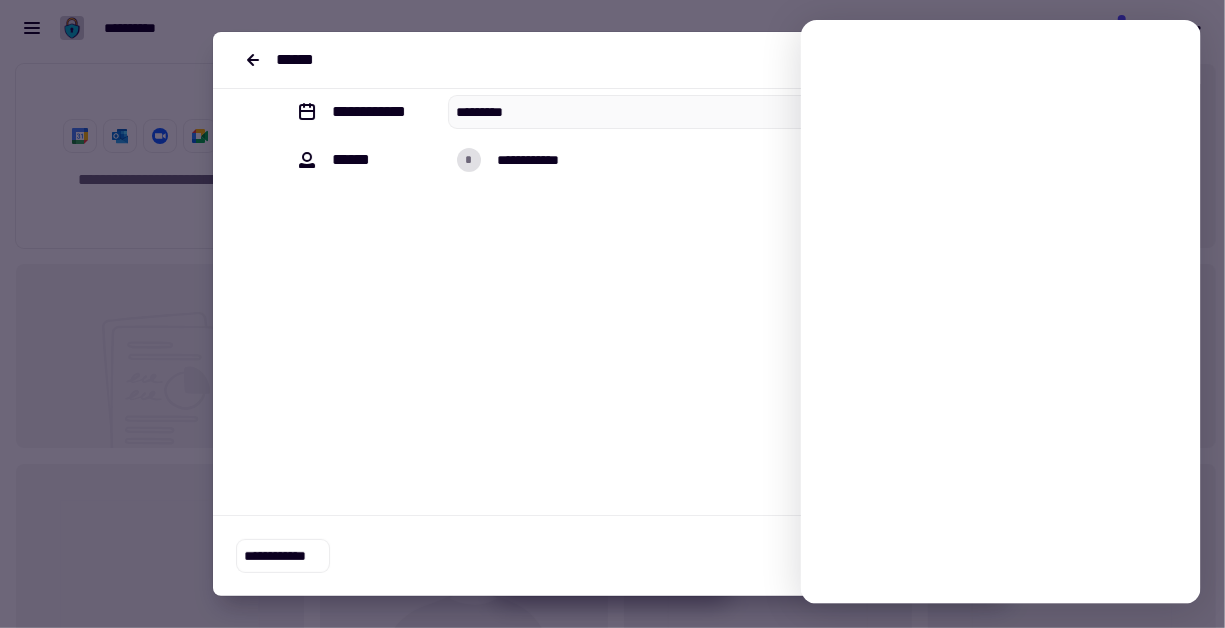 scroll, scrollTop: 0, scrollLeft: 0, axis: both 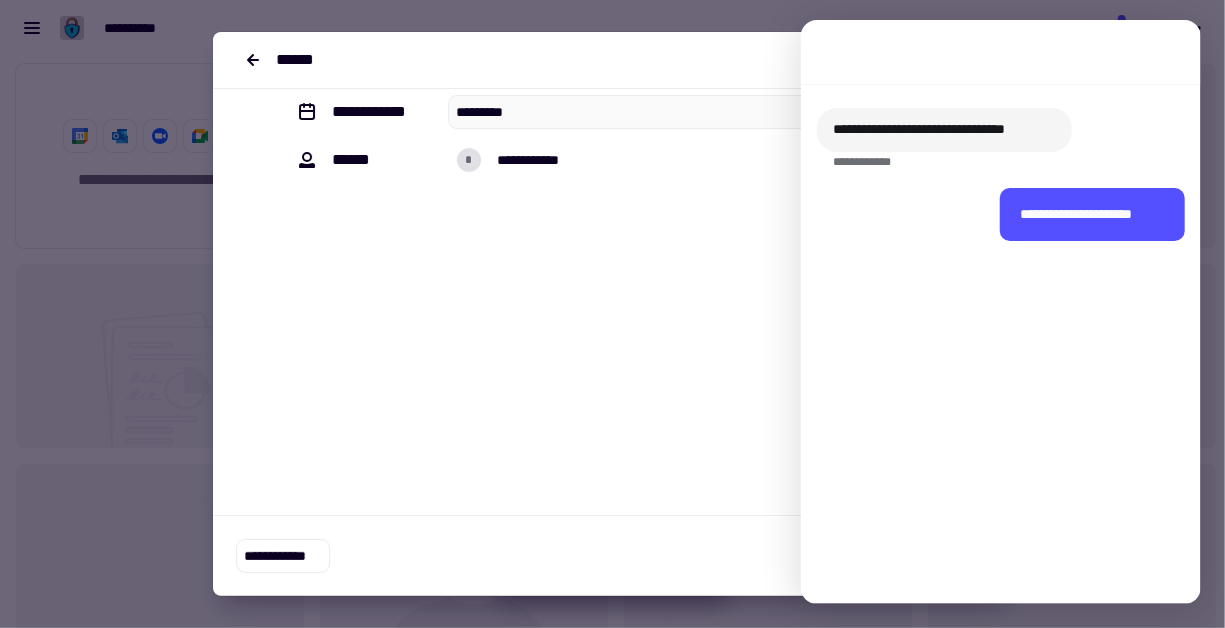 click on "[FIRST] [LAST] [STREET] [CITY], [STATE] [ZIP]" at bounding box center (613, 262) 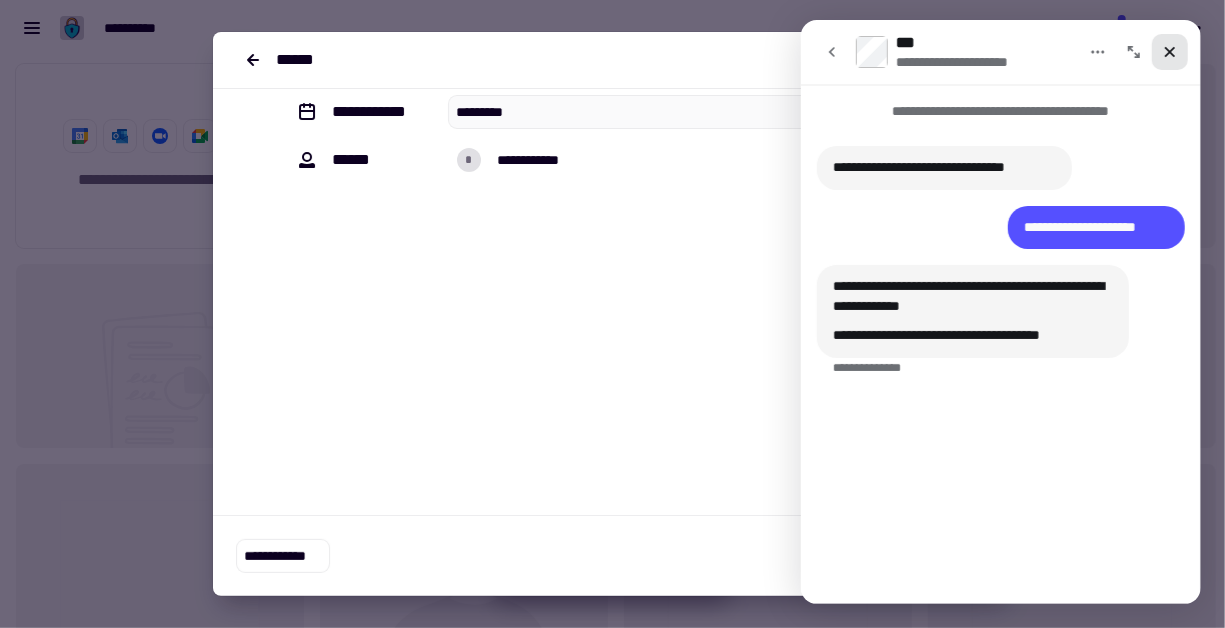 click 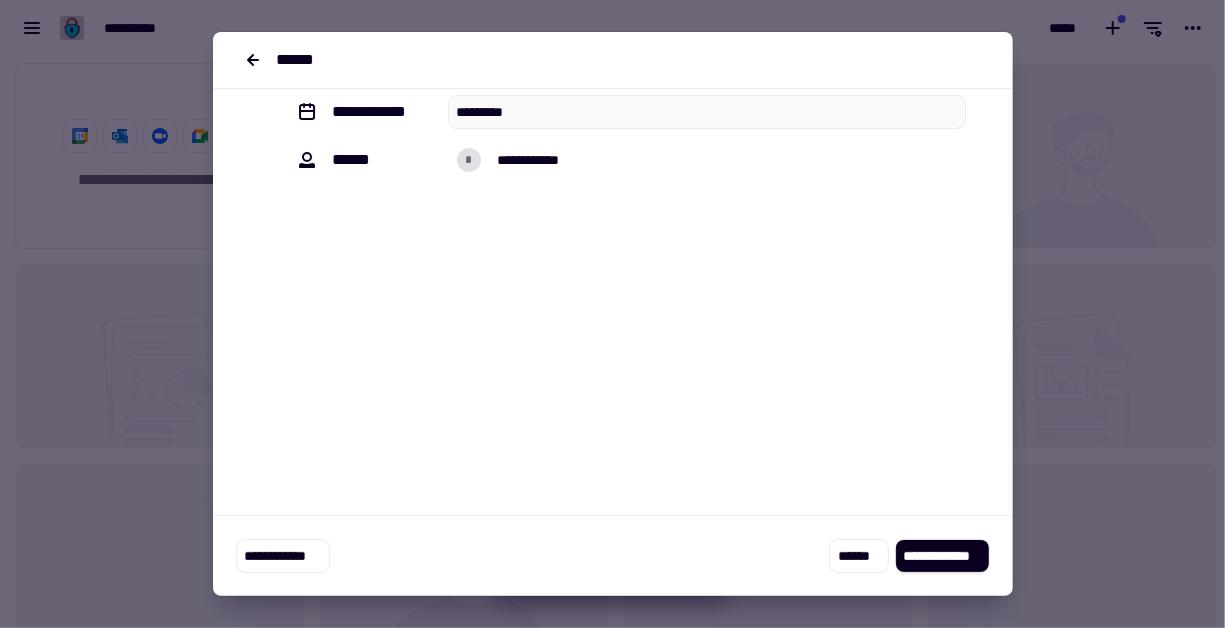 scroll, scrollTop: 0, scrollLeft: 0, axis: both 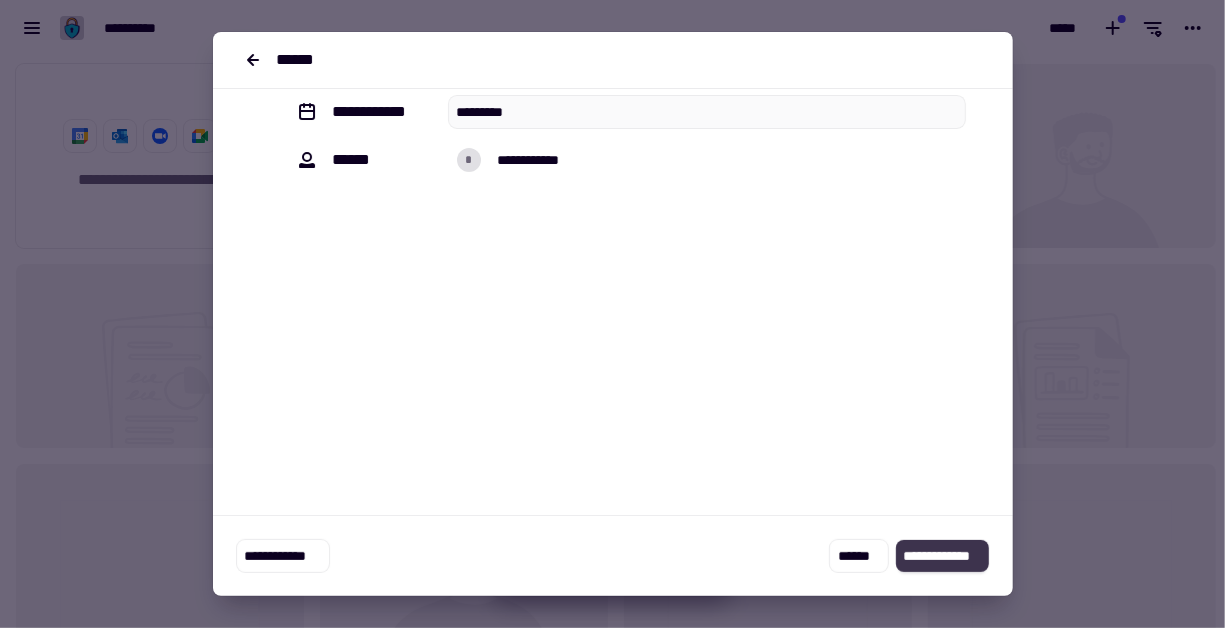click on "**********" 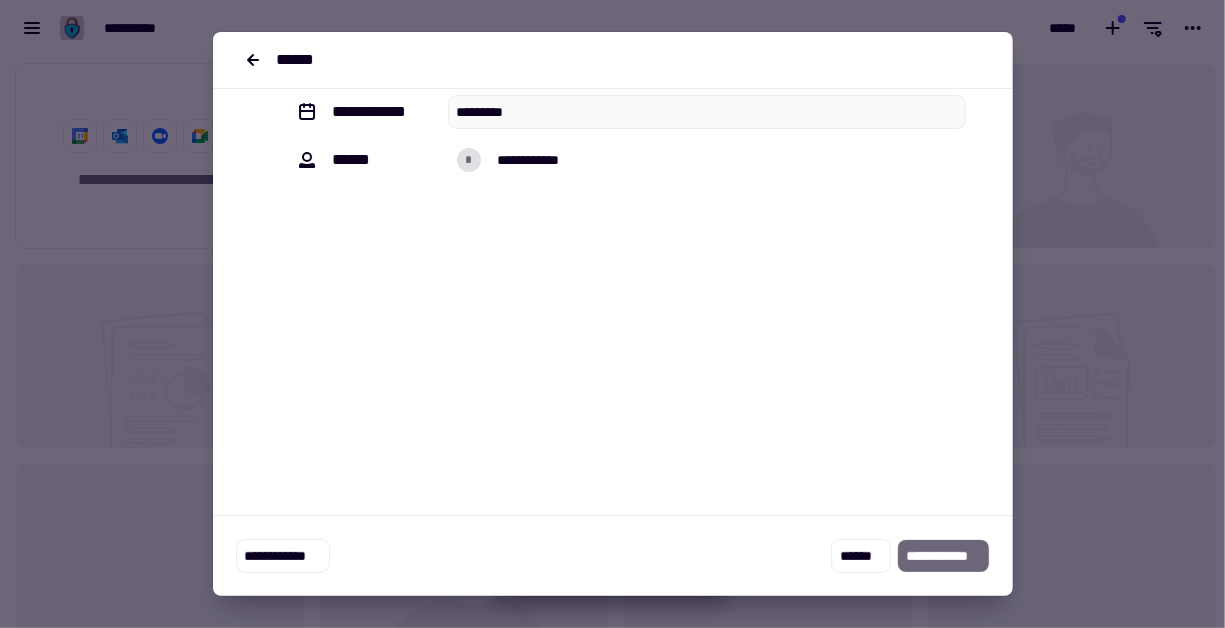 scroll, scrollTop: 0, scrollLeft: 0, axis: both 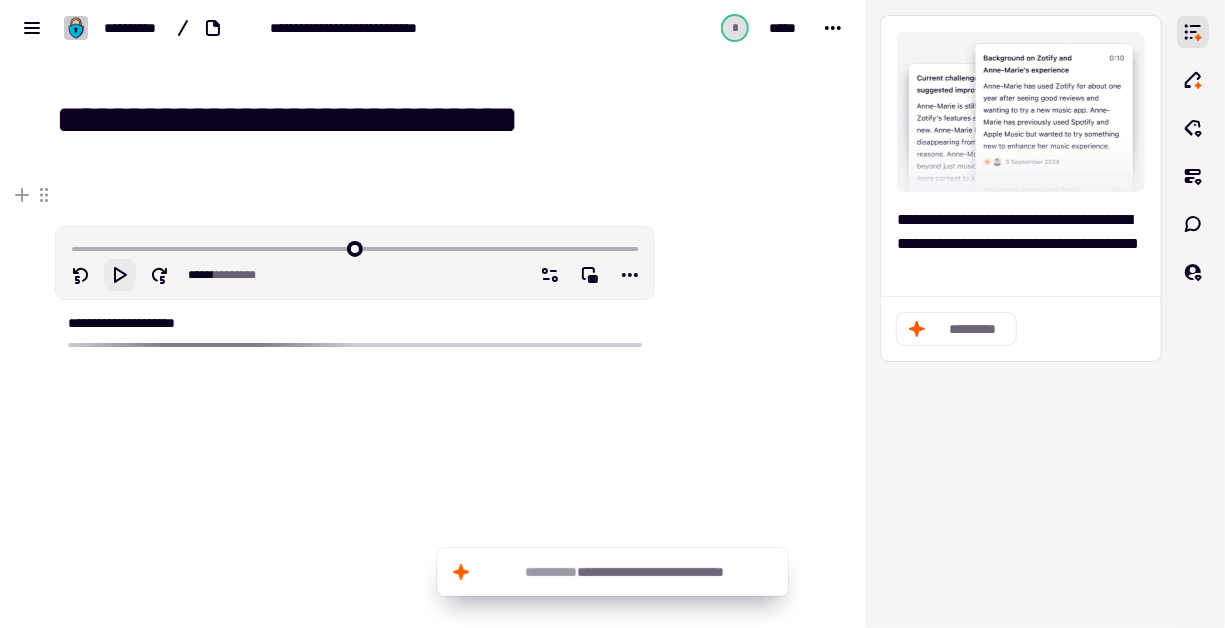 click 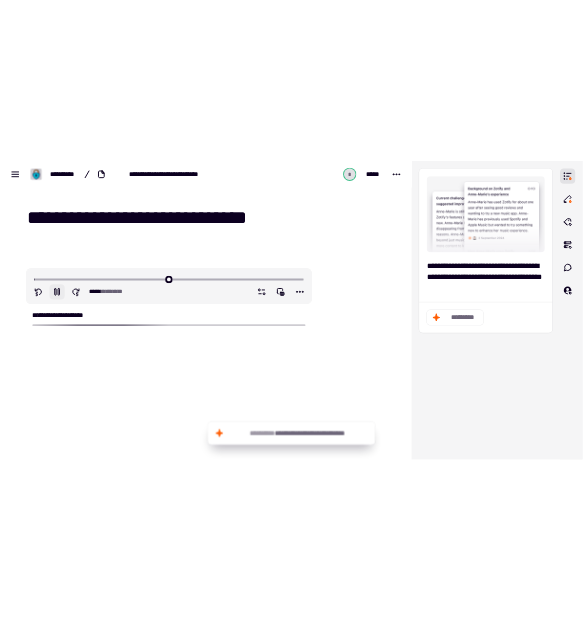 scroll, scrollTop: 8, scrollLeft: 0, axis: vertical 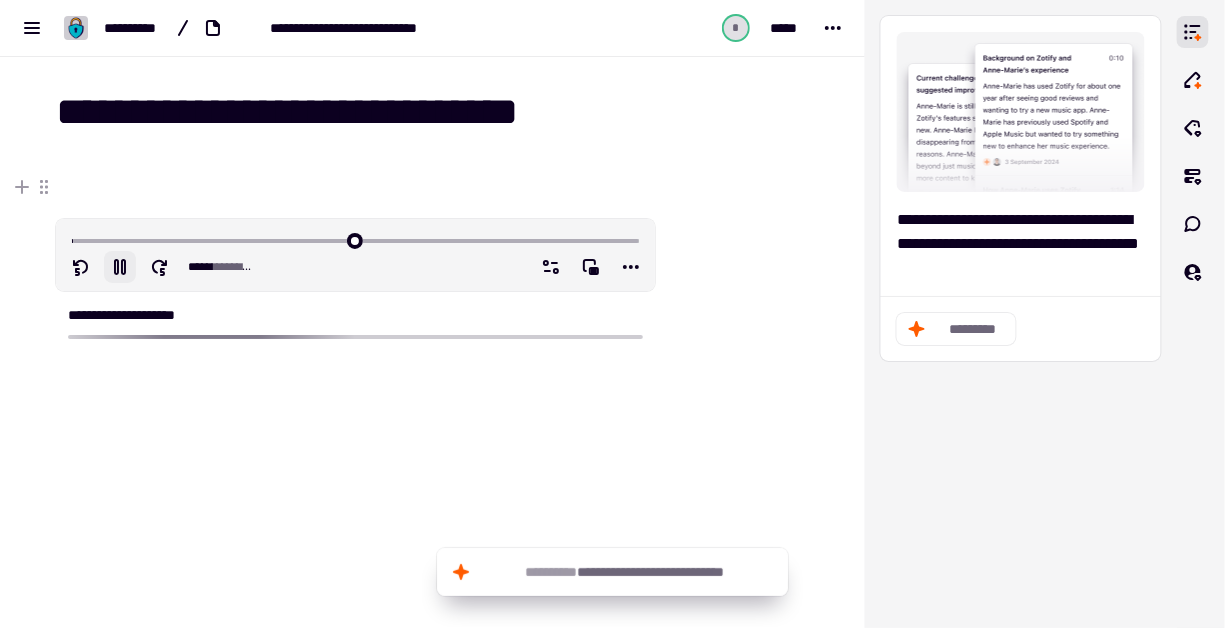 click 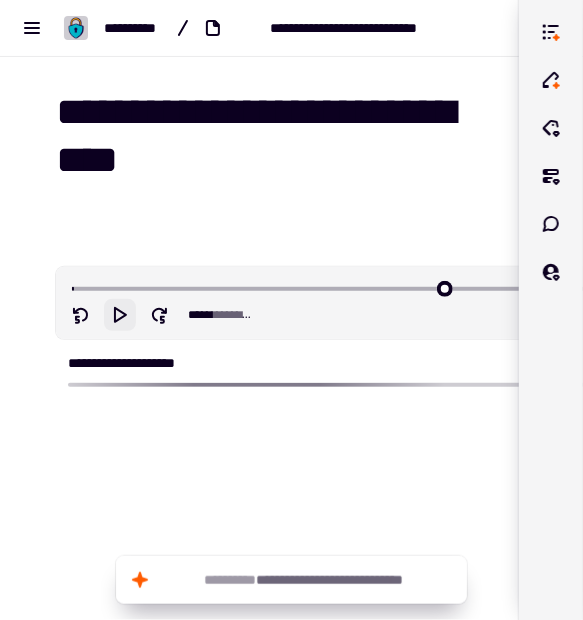 scroll, scrollTop: 0, scrollLeft: 0, axis: both 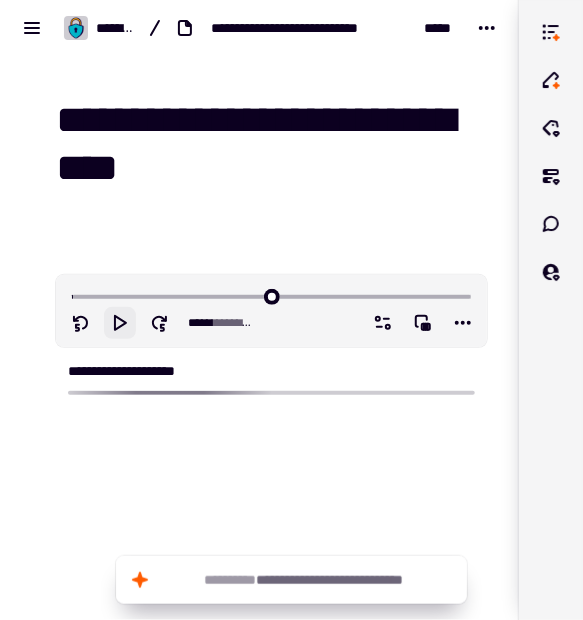 drag, startPoint x: 59, startPoint y: 127, endPoint x: 423, endPoint y: 171, distance: 366.6497 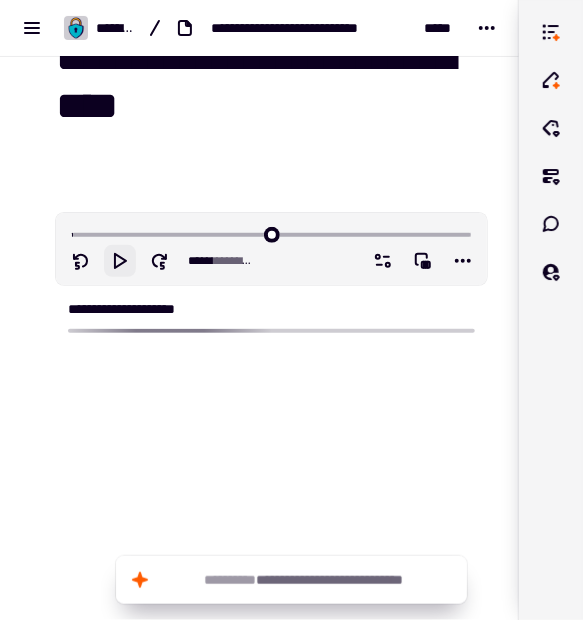 scroll, scrollTop: 12, scrollLeft: 0, axis: vertical 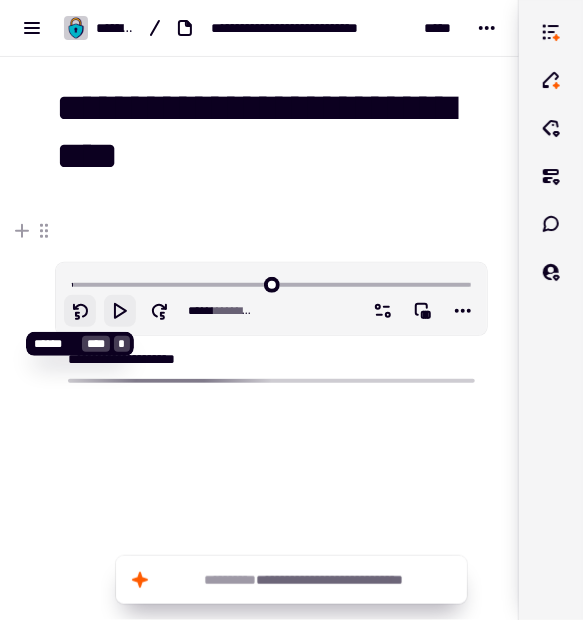 click 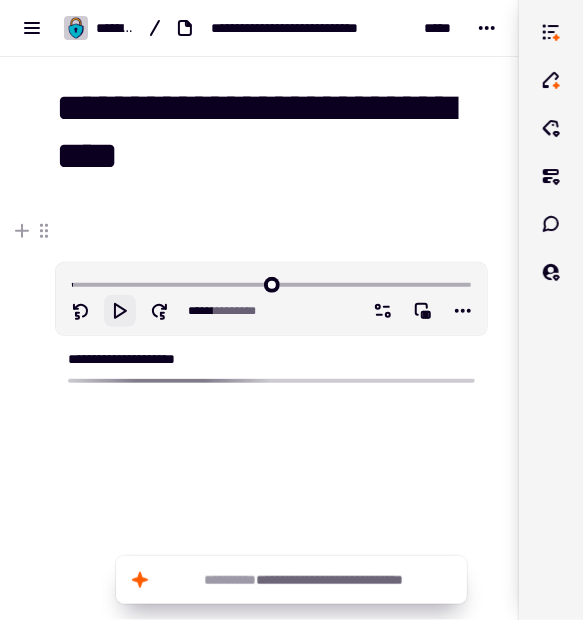 click 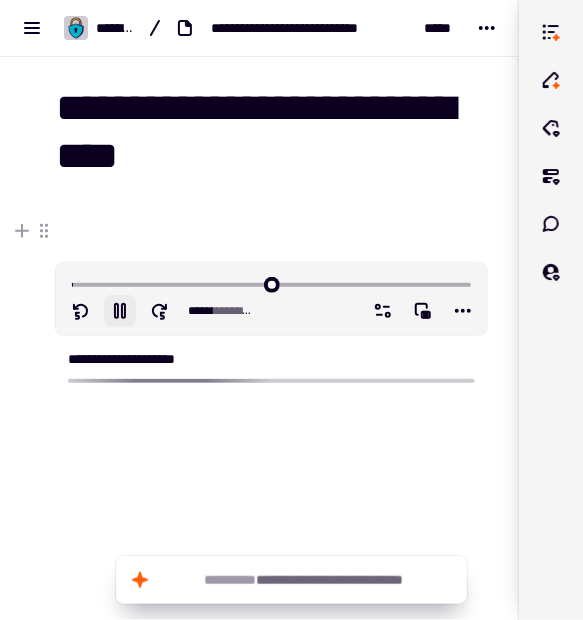 click 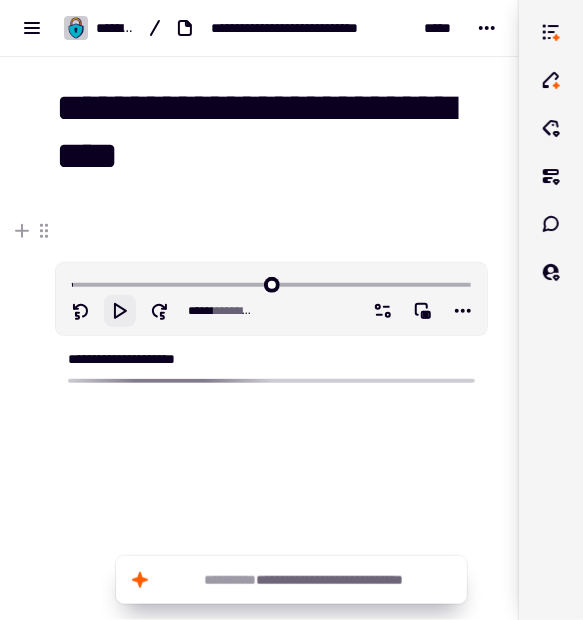 click 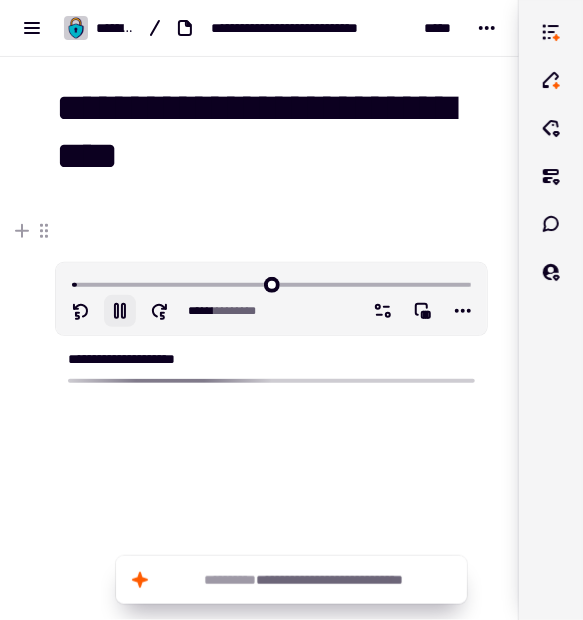 click 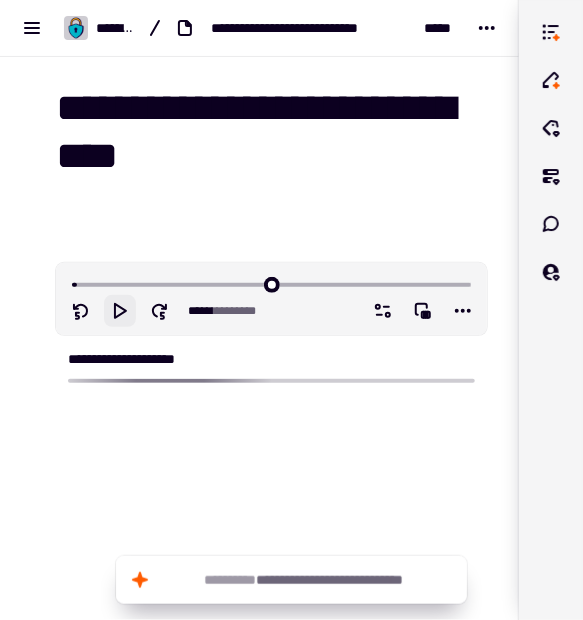 type 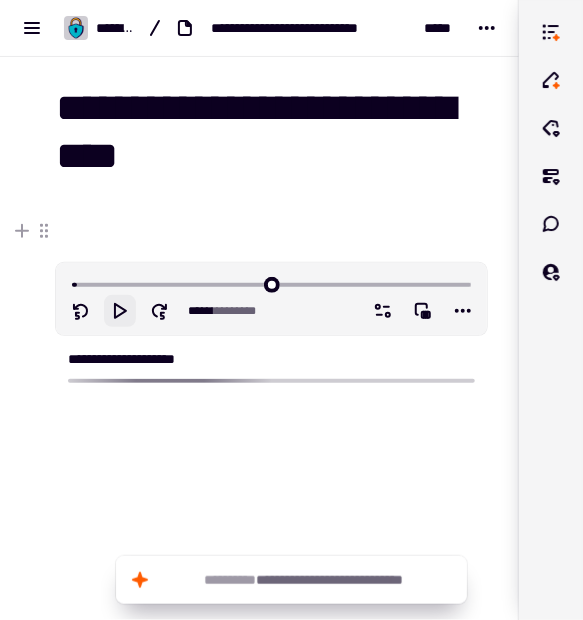 click 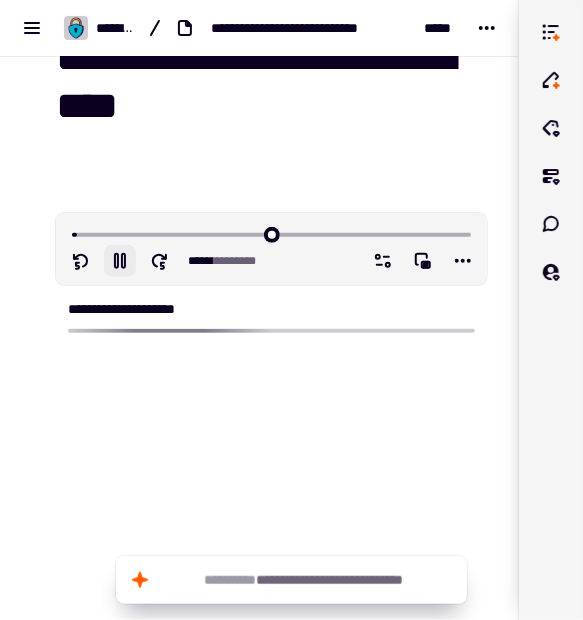 scroll, scrollTop: 0, scrollLeft: 0, axis: both 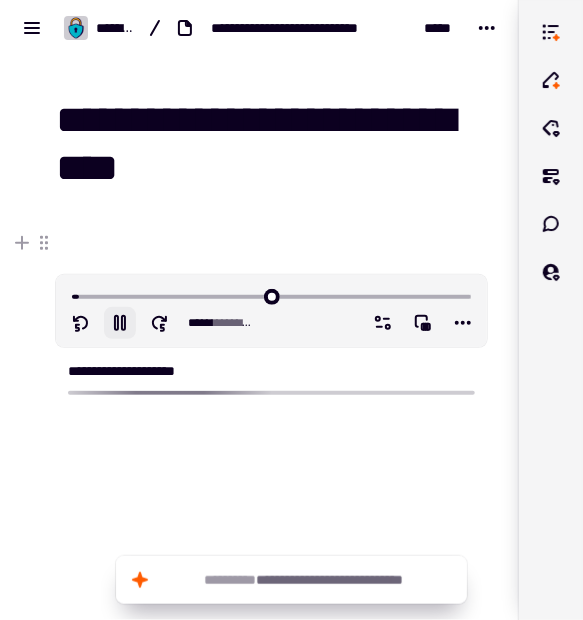 click 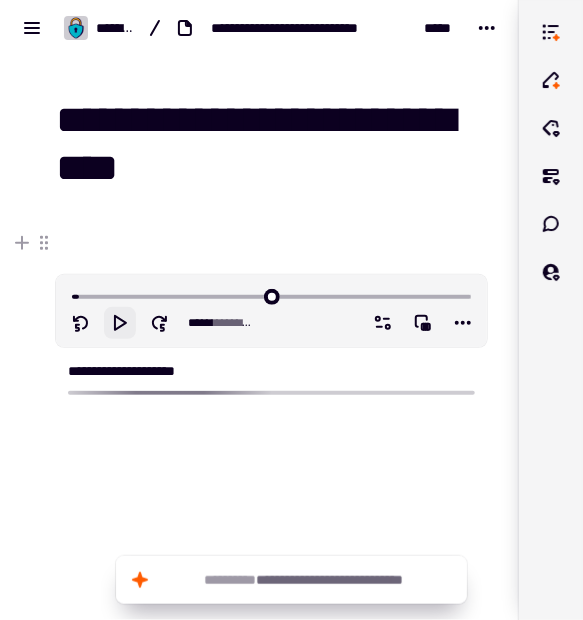 click 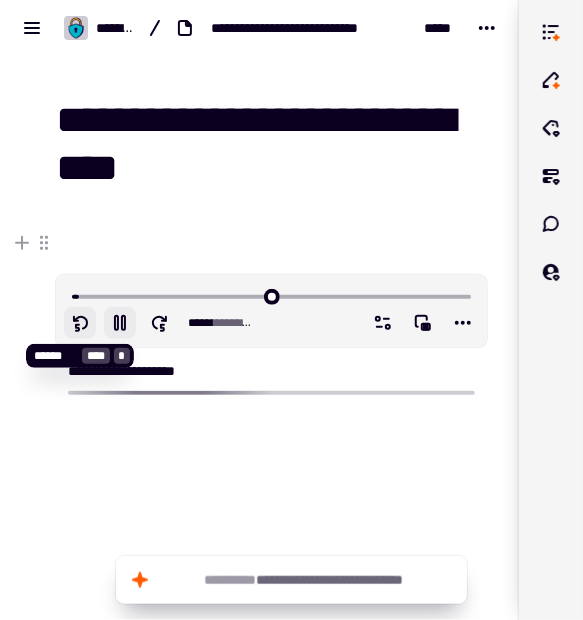 click 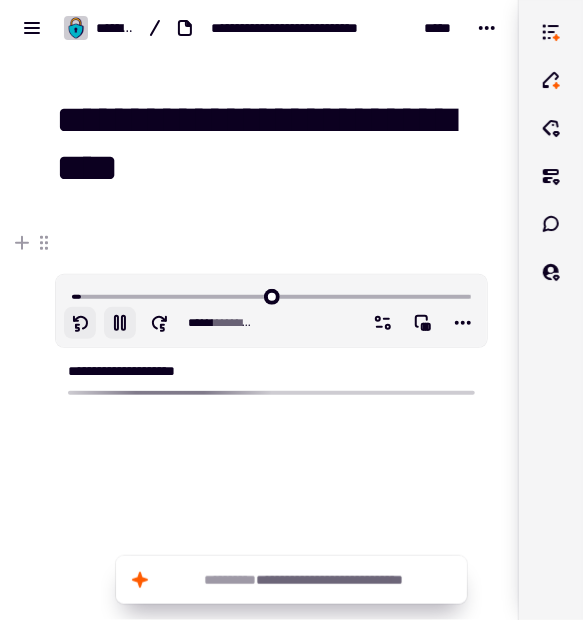 click 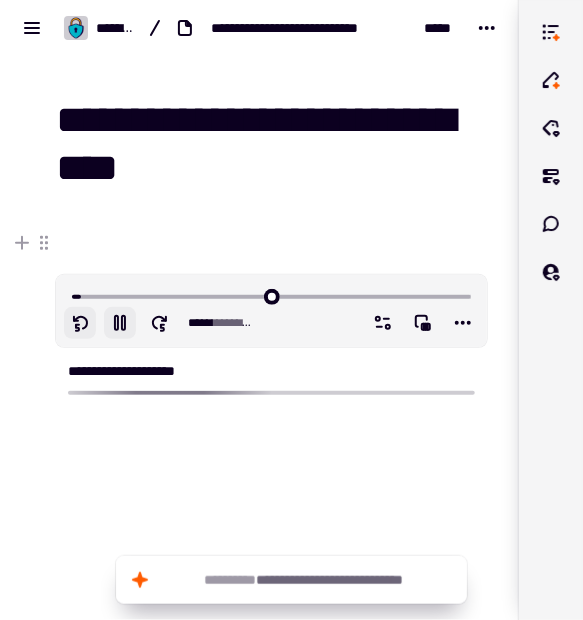 click 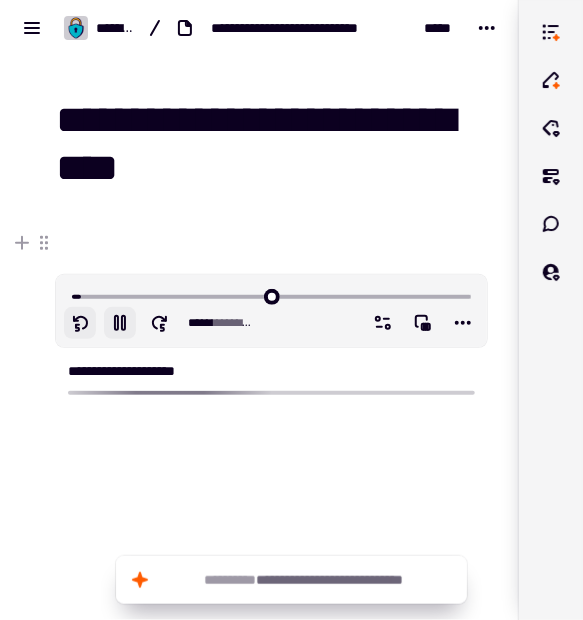 click 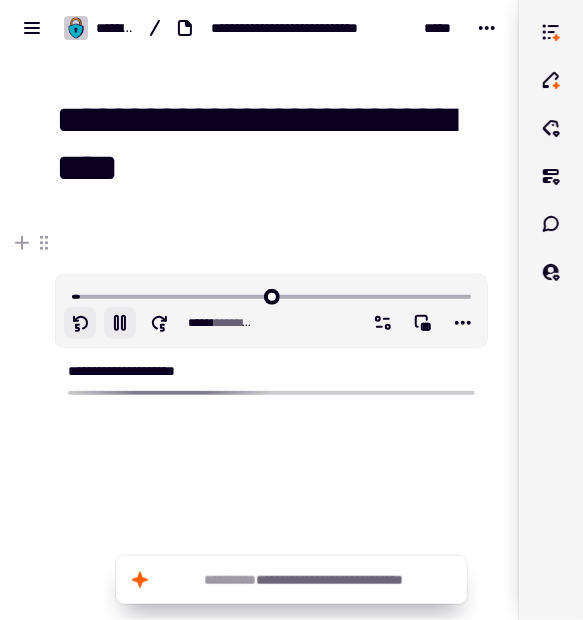 click 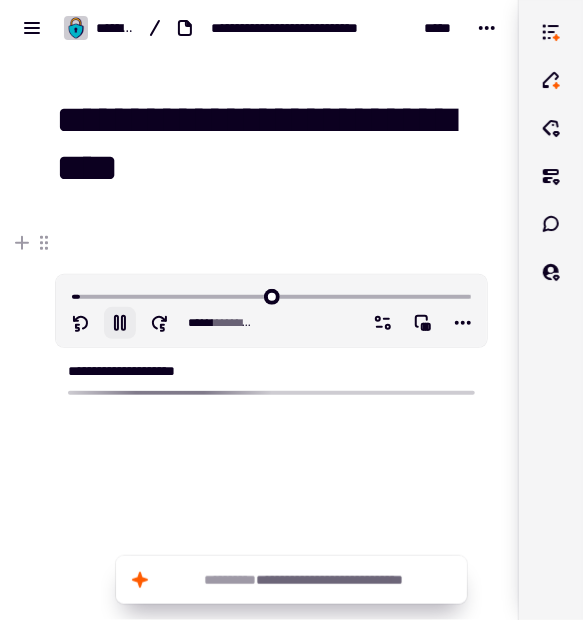 click 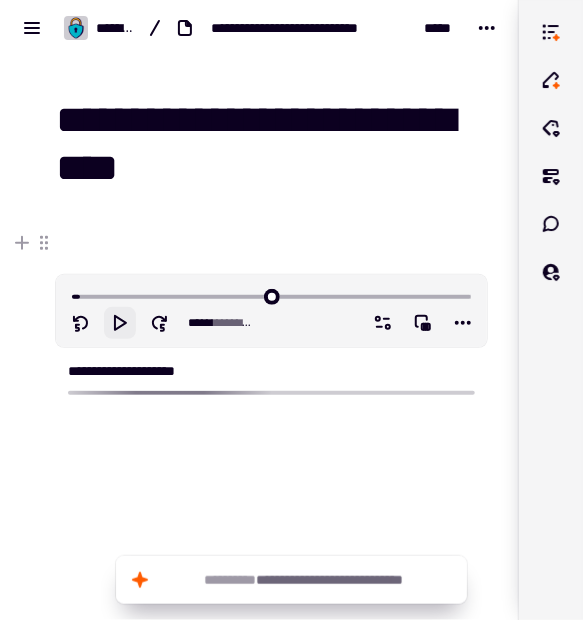click 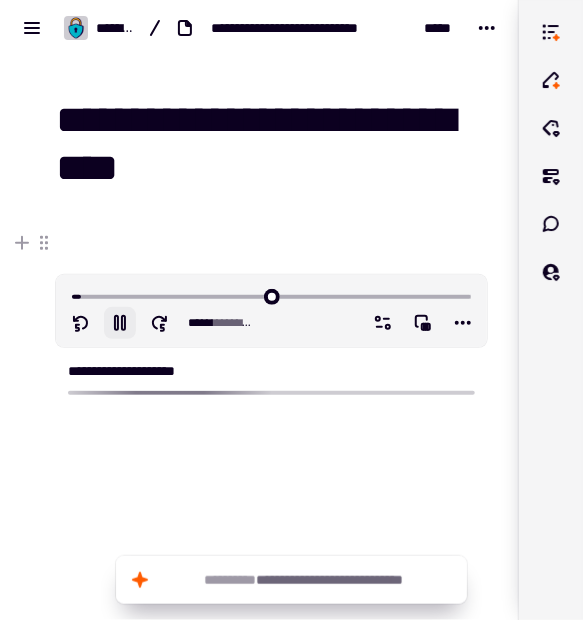 click 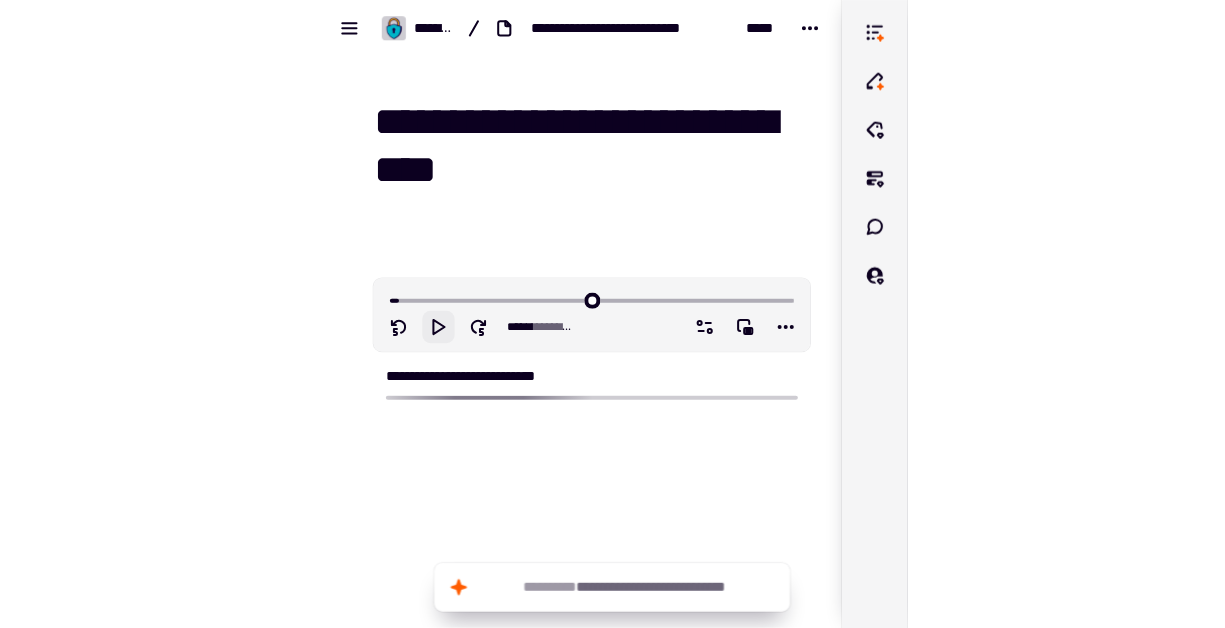 scroll, scrollTop: 62, scrollLeft: 0, axis: vertical 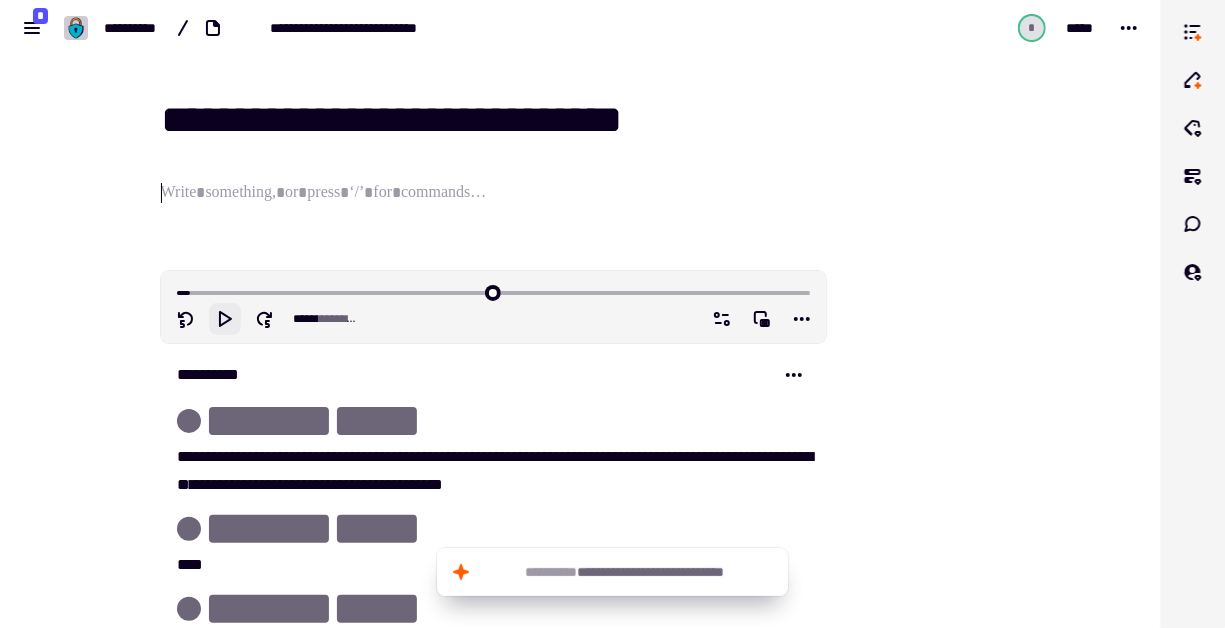 type on "*" 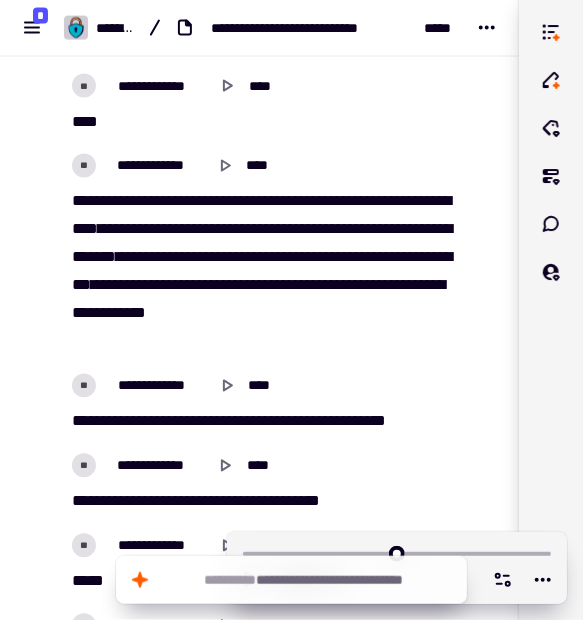 scroll, scrollTop: 814, scrollLeft: 0, axis: vertical 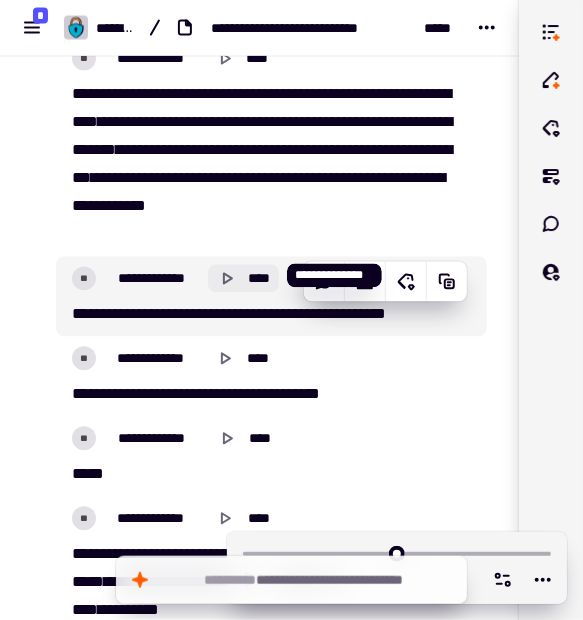 click 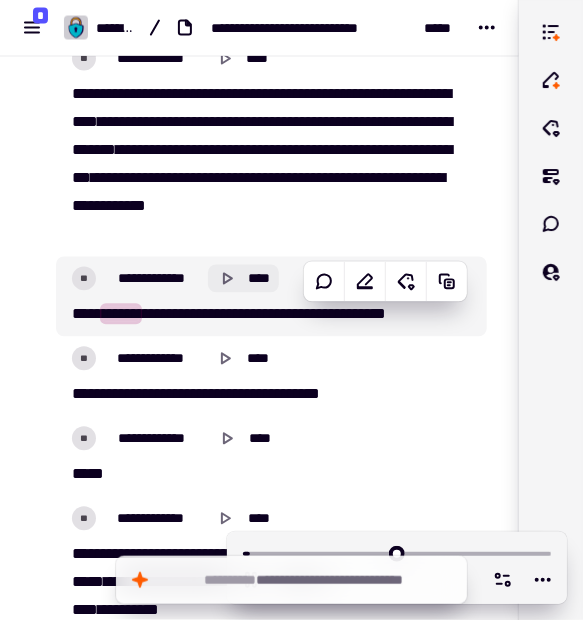 click 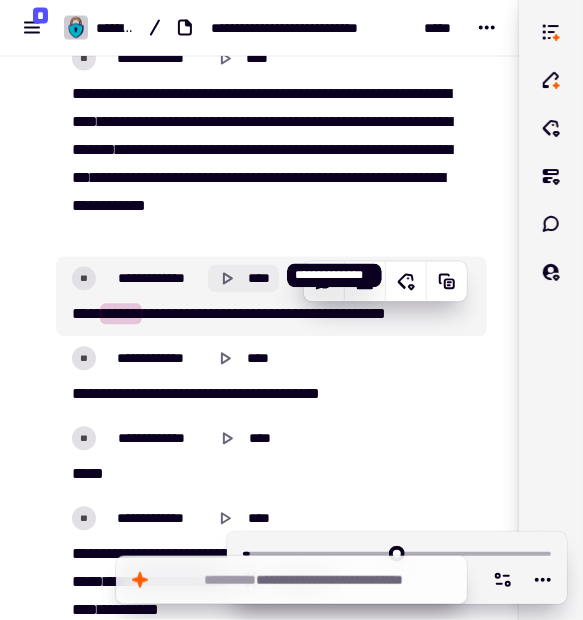 click 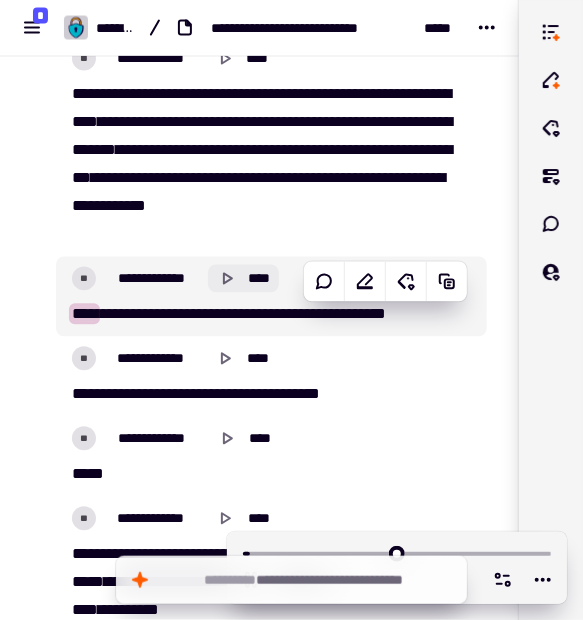 click 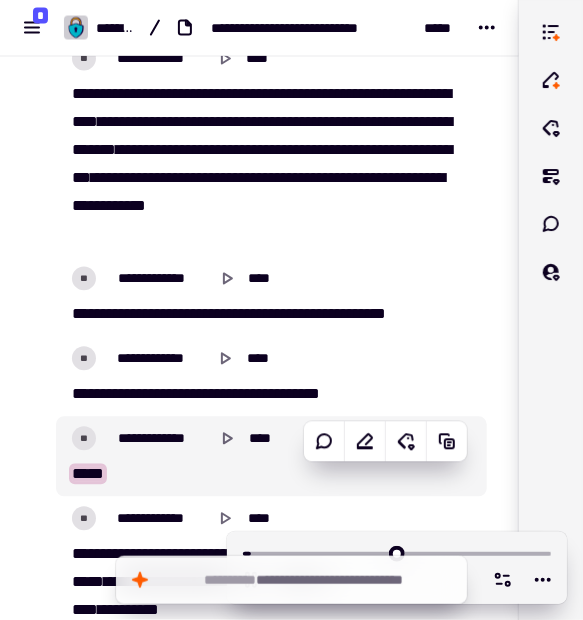 type on "******" 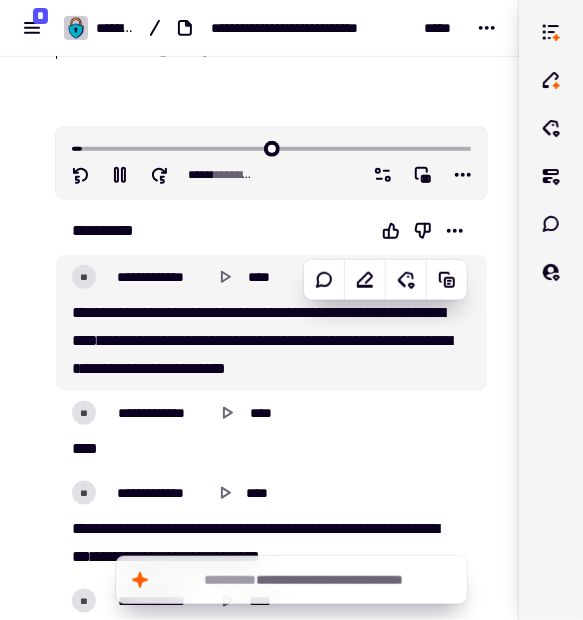 scroll, scrollTop: 61, scrollLeft: 0, axis: vertical 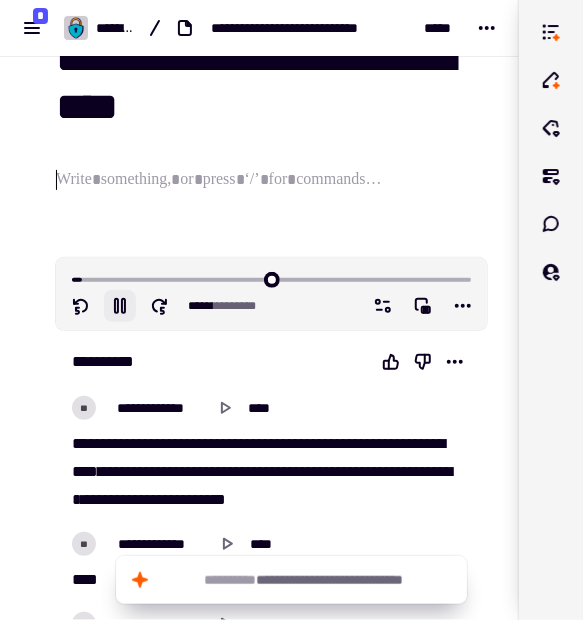 click 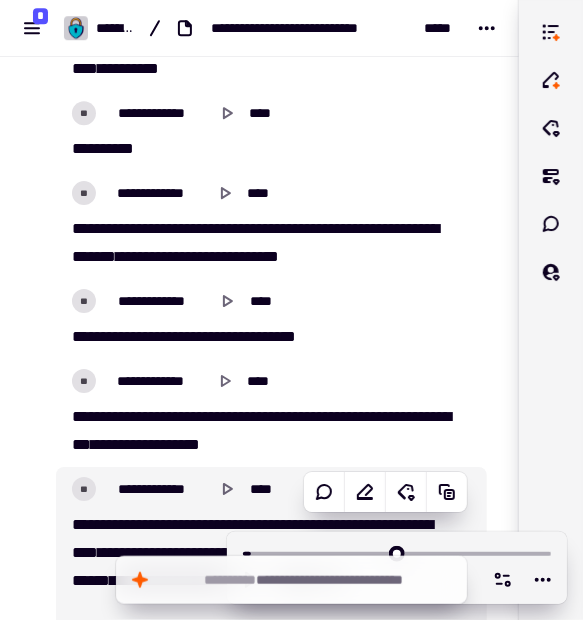 scroll, scrollTop: 1454, scrollLeft: 0, axis: vertical 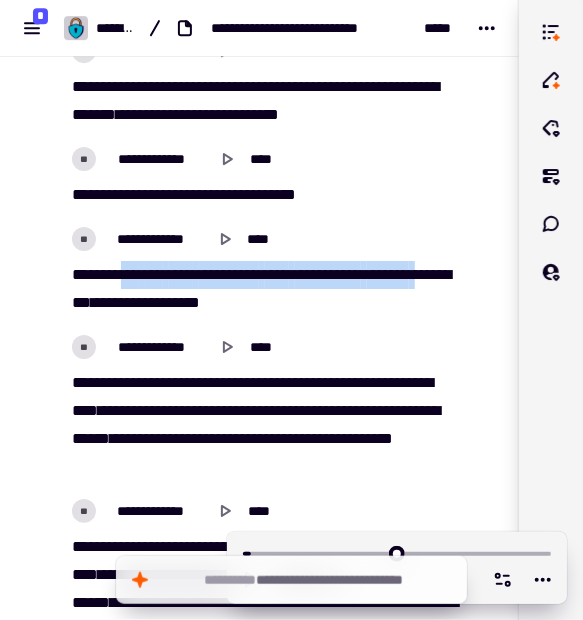 drag, startPoint x: 127, startPoint y: 319, endPoint x: 128, endPoint y: 276, distance: 43.011627 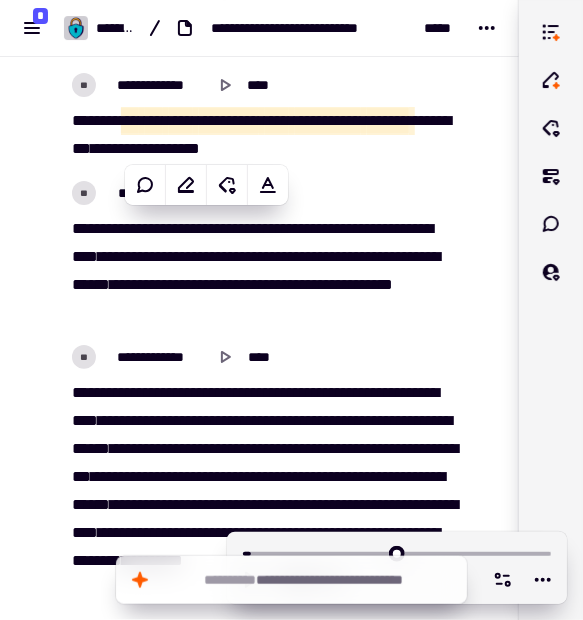 scroll, scrollTop: 1668, scrollLeft: 0, axis: vertical 